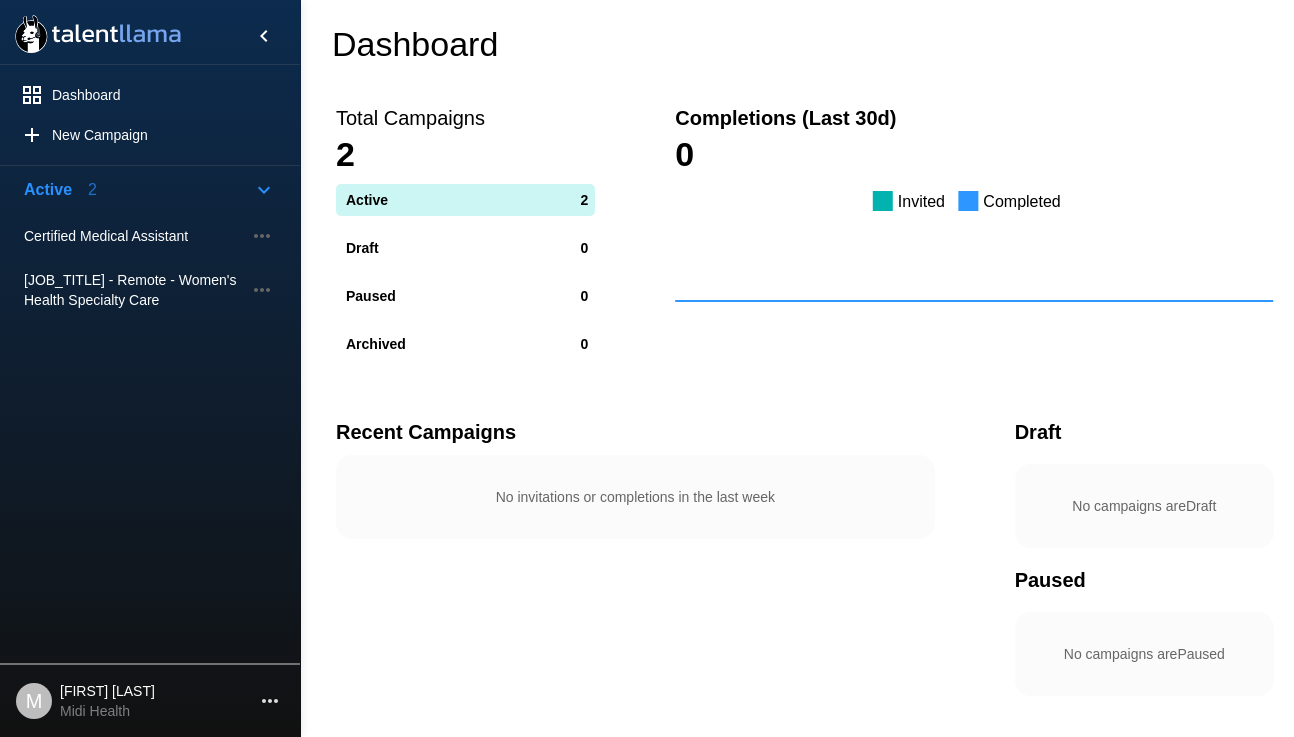 scroll, scrollTop: 0, scrollLeft: 0, axis: both 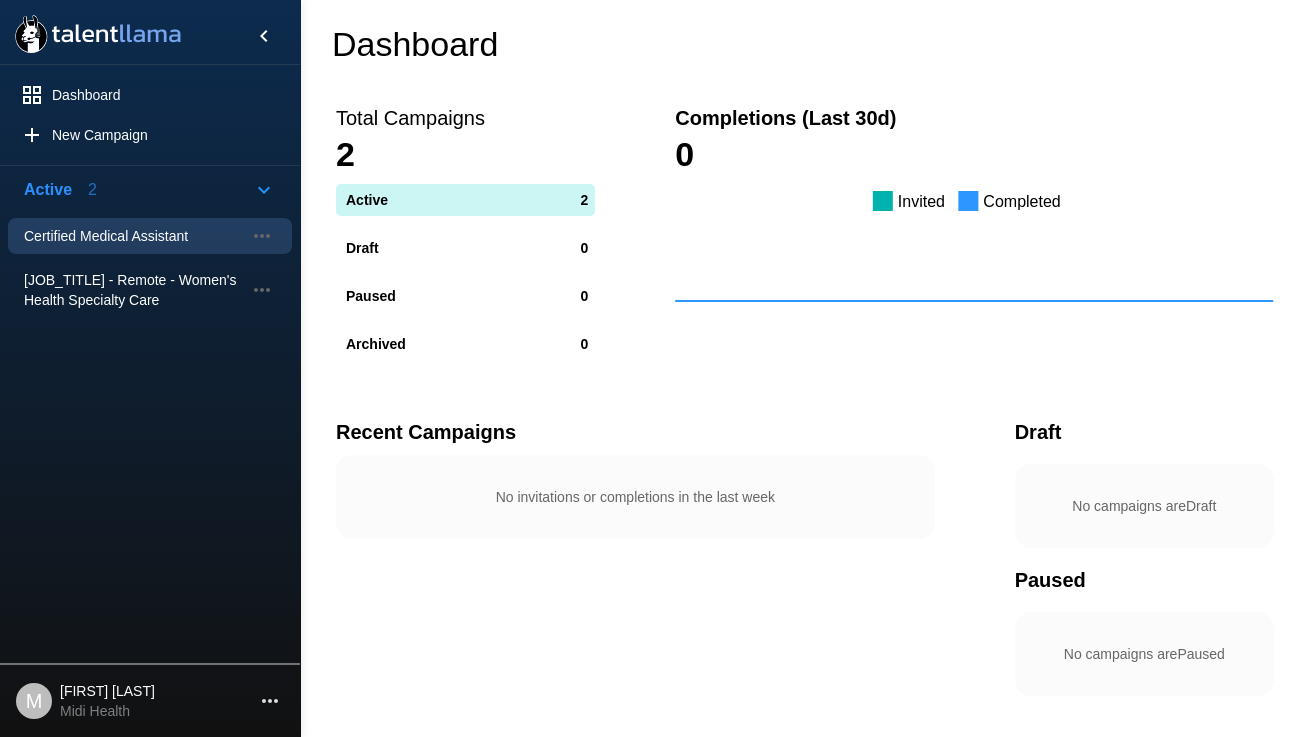 click on "Certified Medical Assistant" at bounding box center (134, 236) 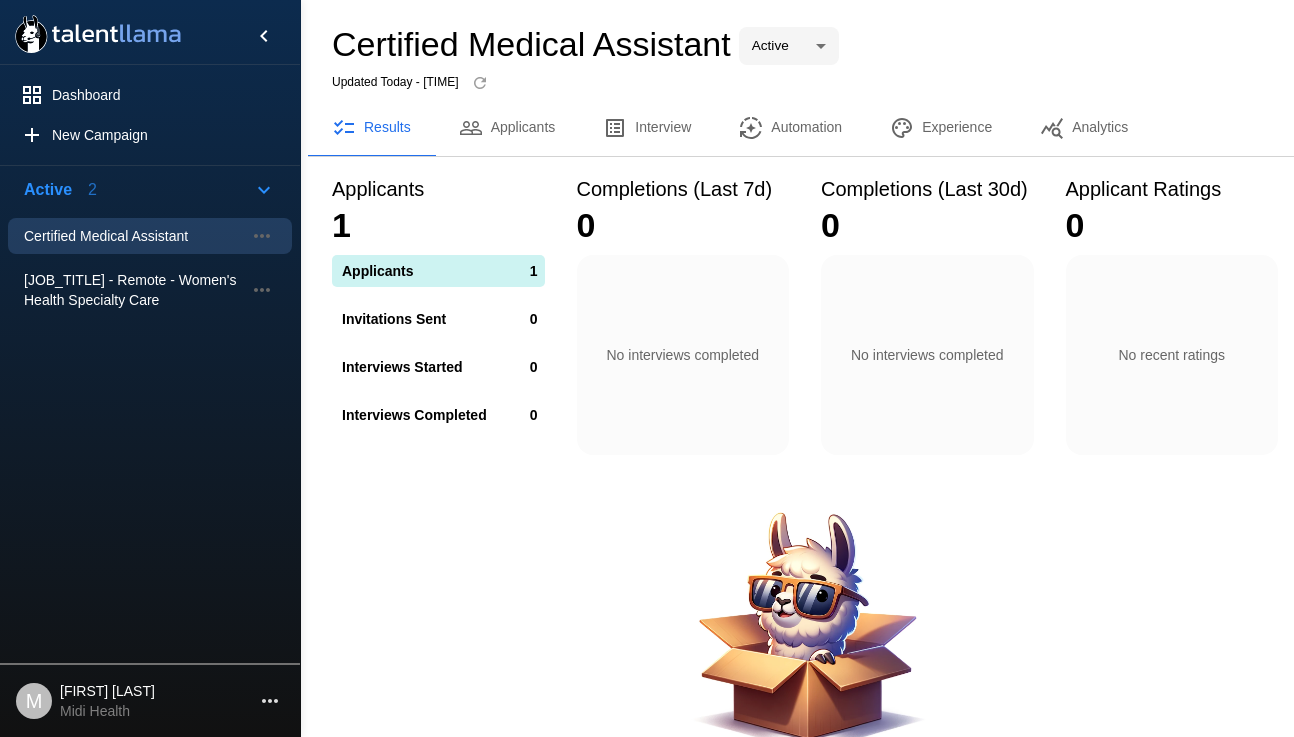 click on "Automation" at bounding box center [790, 128] 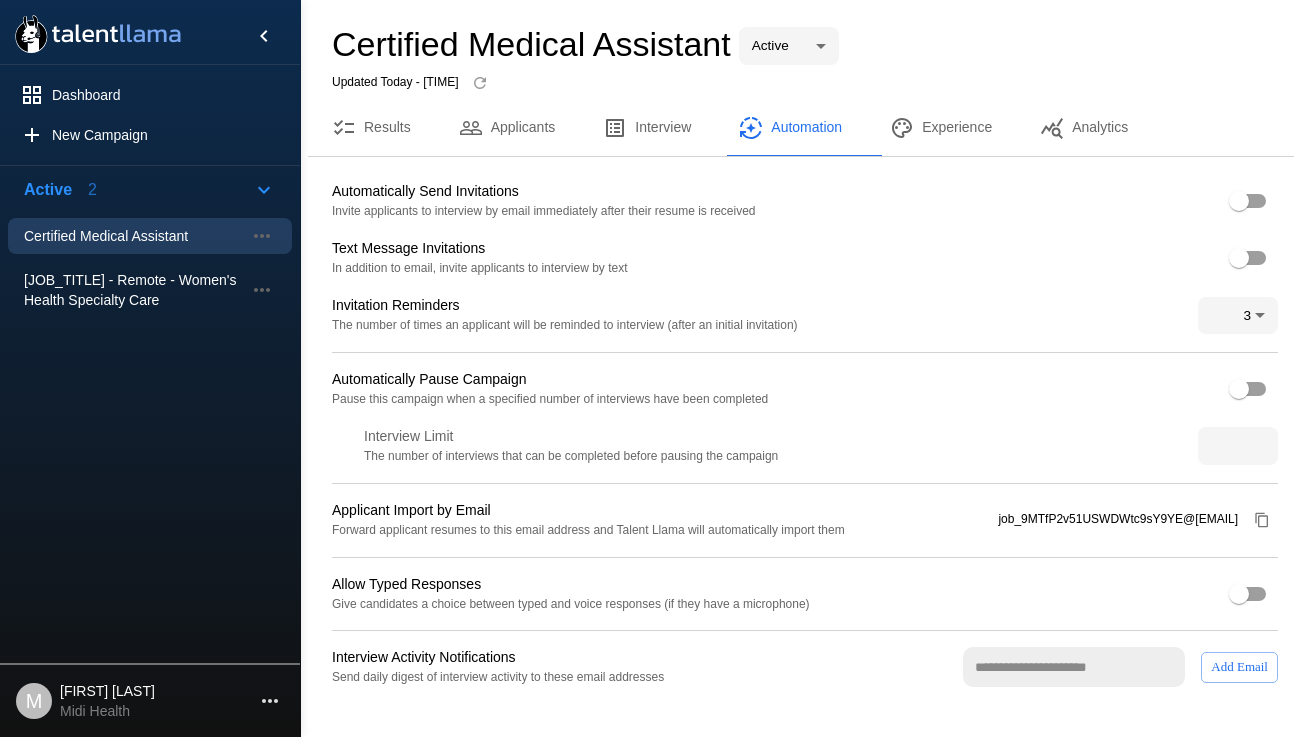 click on "Interview" at bounding box center [647, 128] 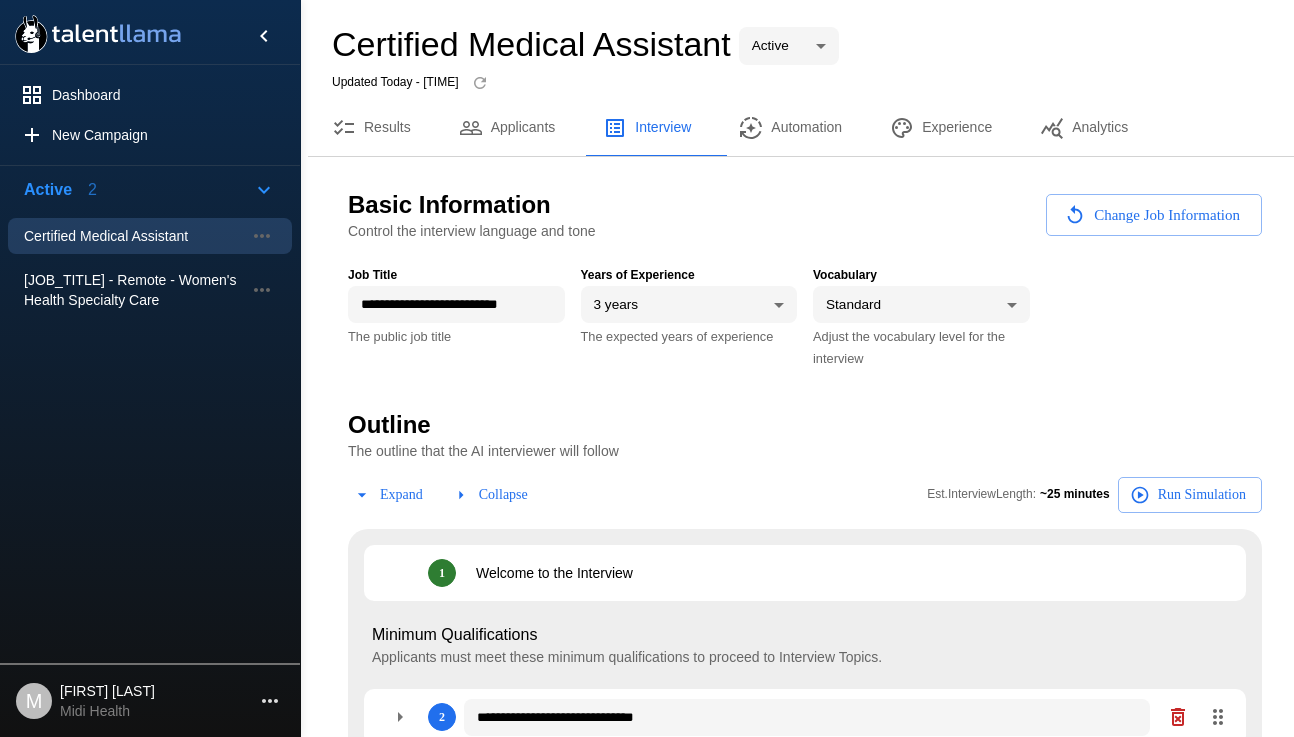 click on "Applicants" at bounding box center [507, 128] 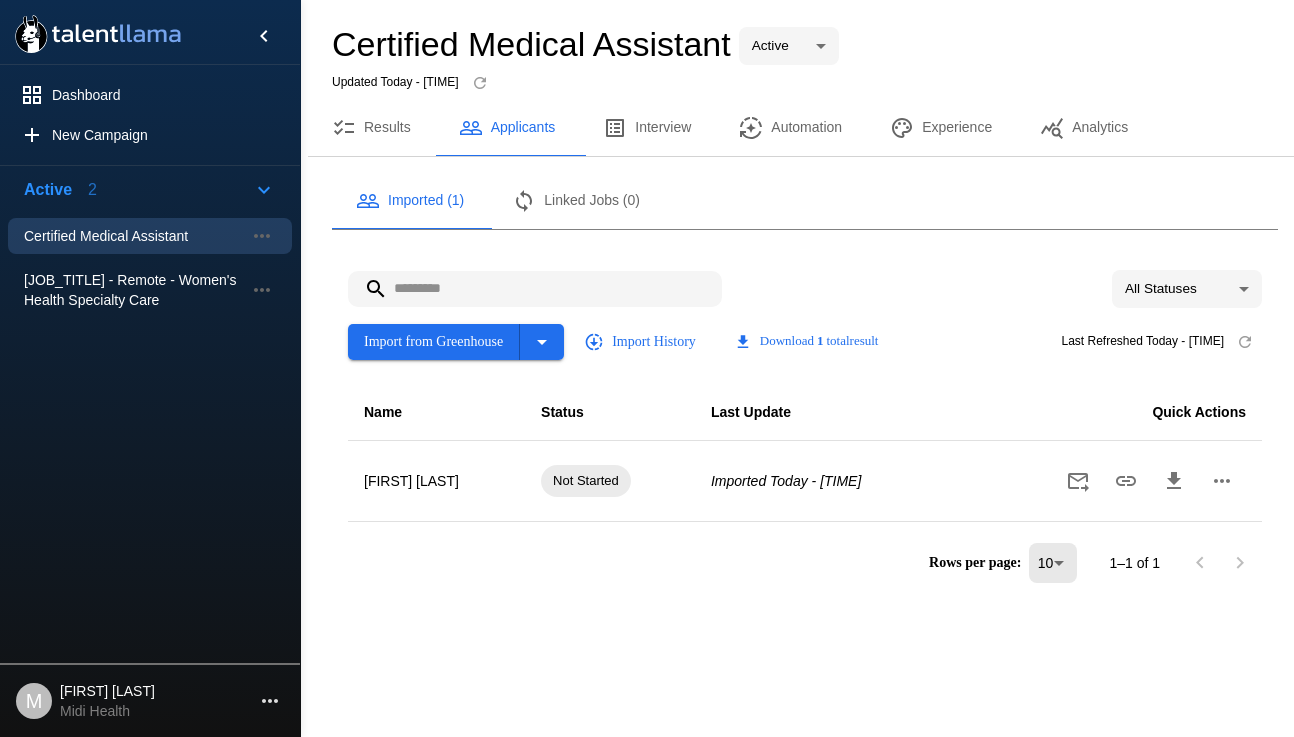 click on "Experience" at bounding box center (941, 128) 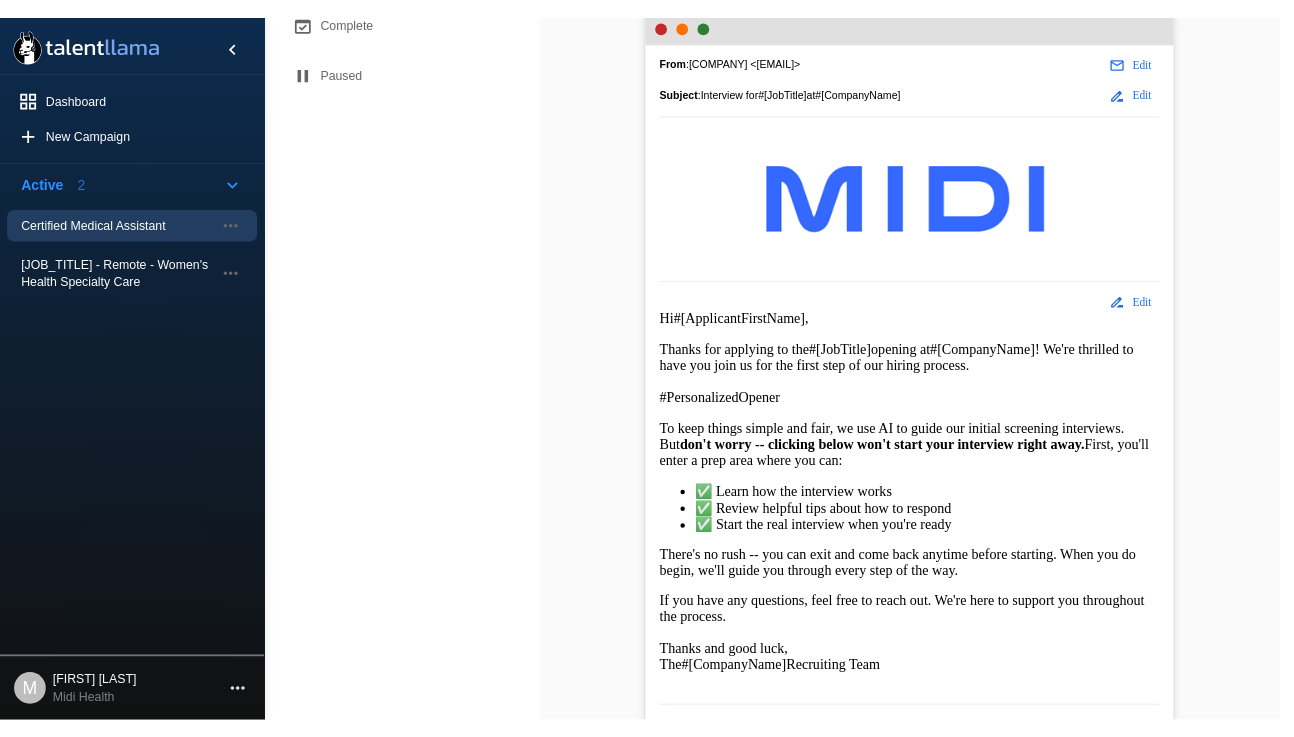 scroll, scrollTop: 428, scrollLeft: 0, axis: vertical 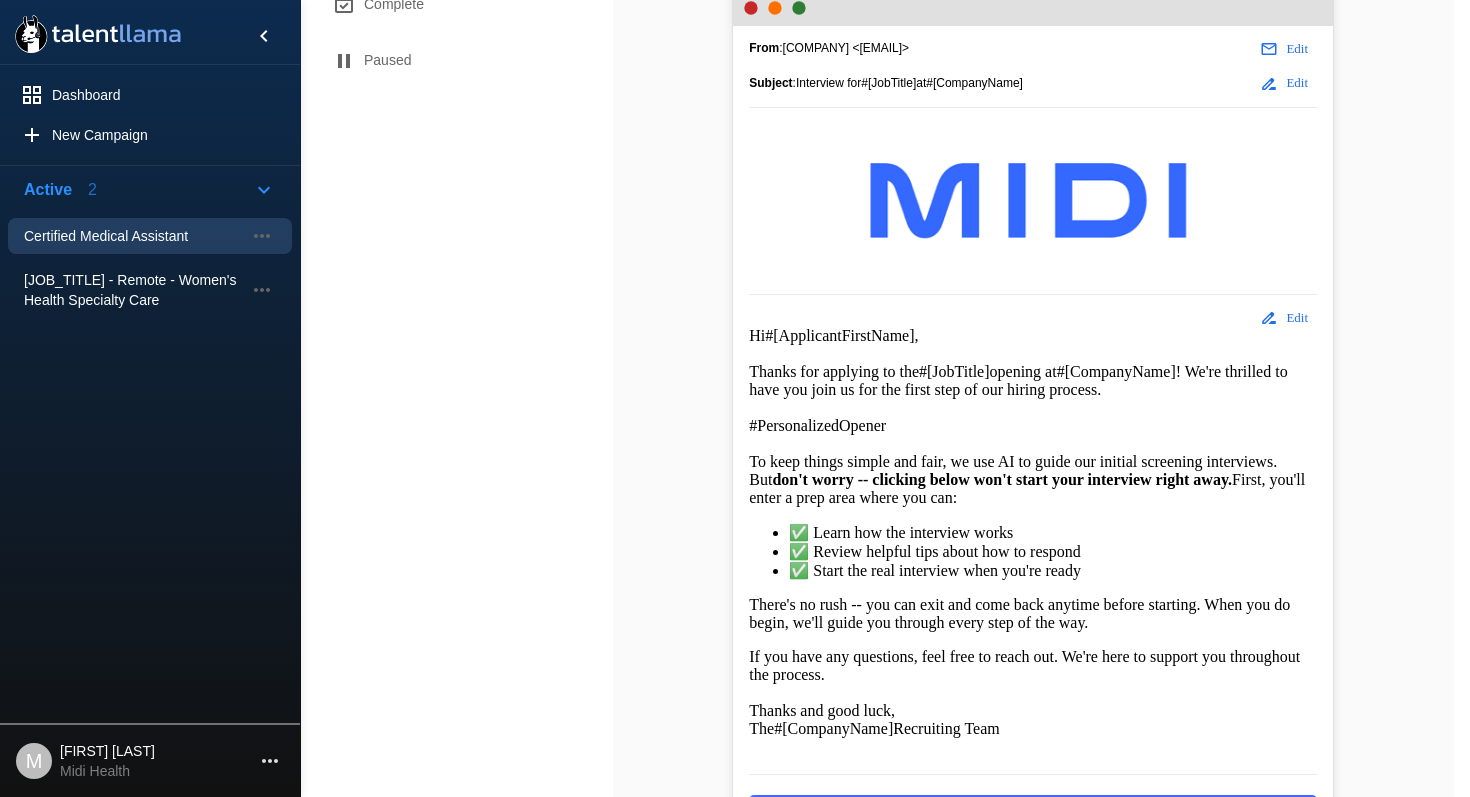 type 